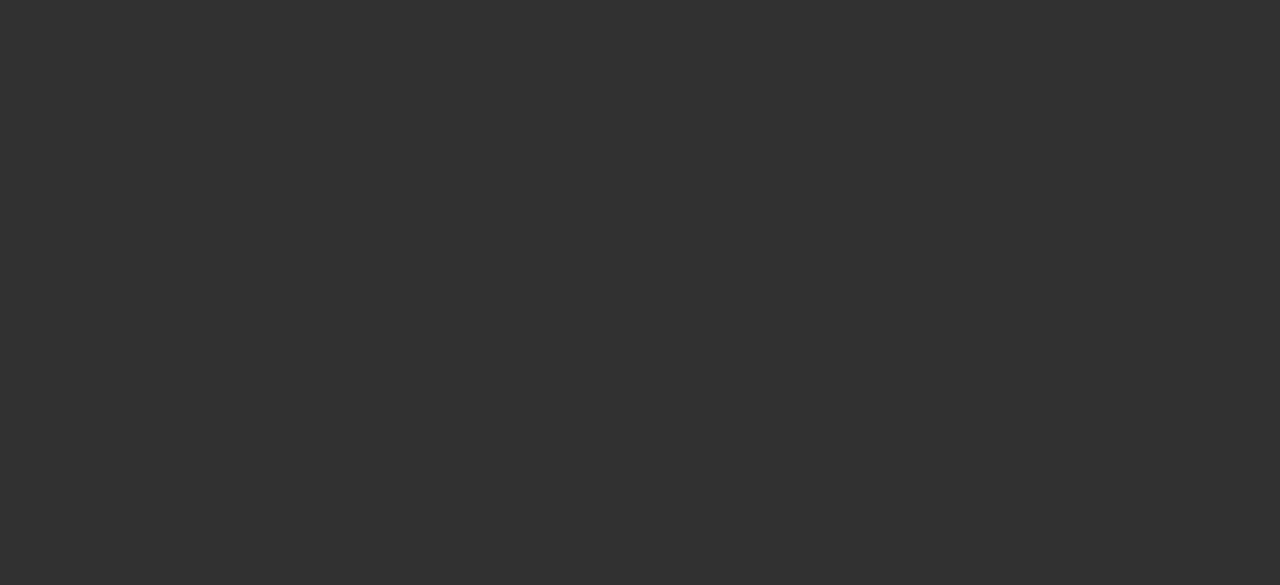 scroll, scrollTop: 0, scrollLeft: 0, axis: both 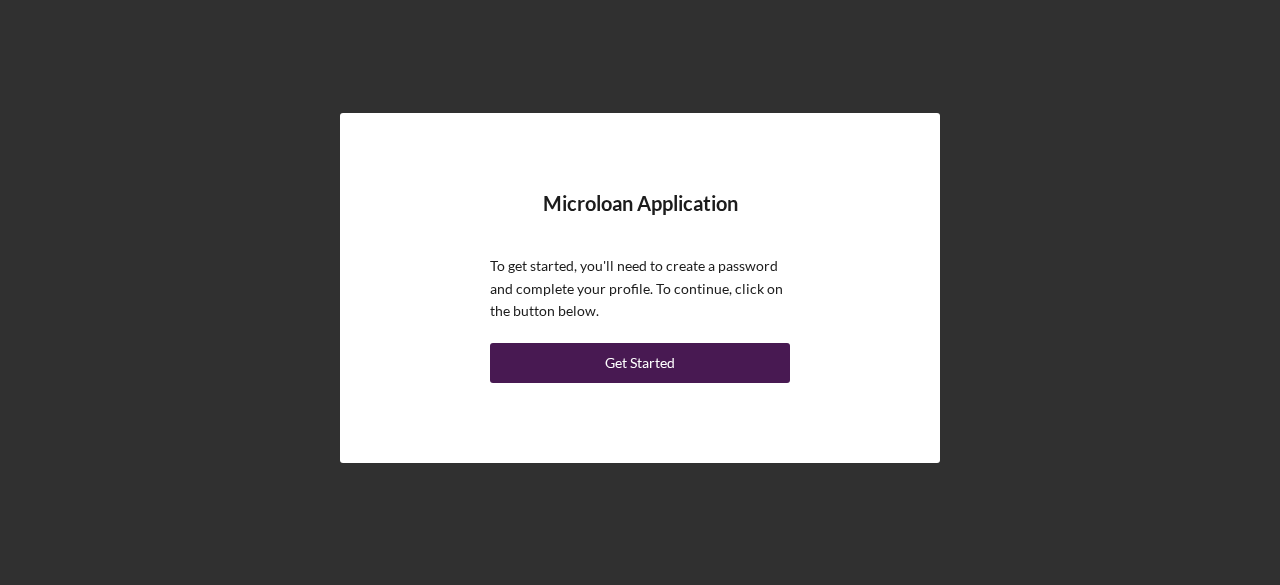 click on "Get Started" at bounding box center [640, 363] 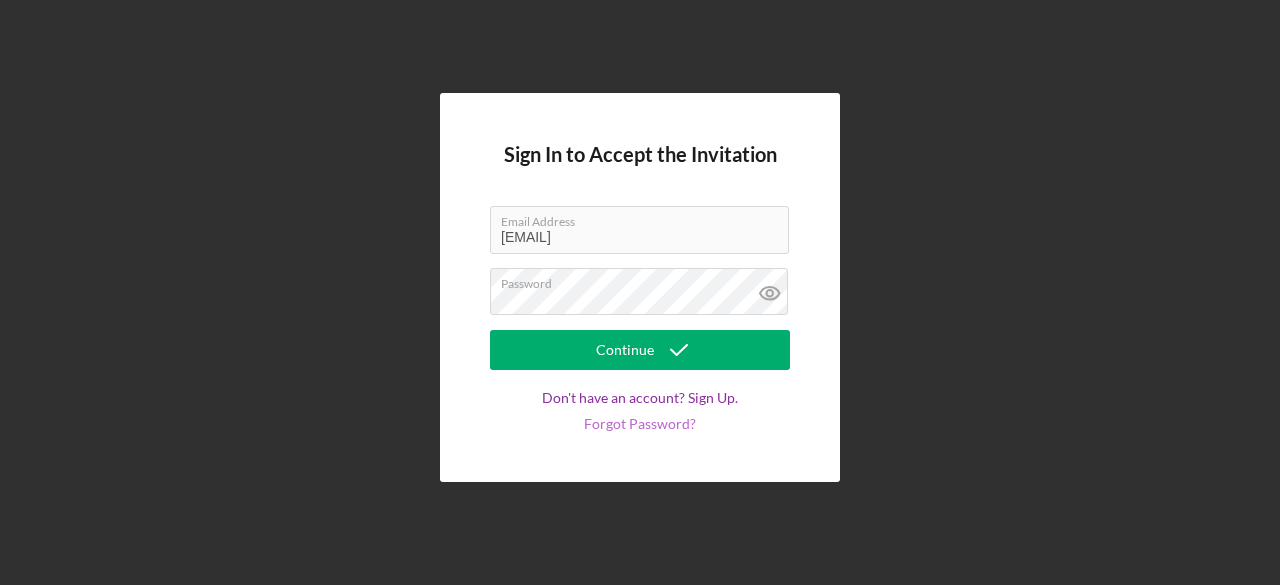 click on "Forgot Password?" at bounding box center [640, 424] 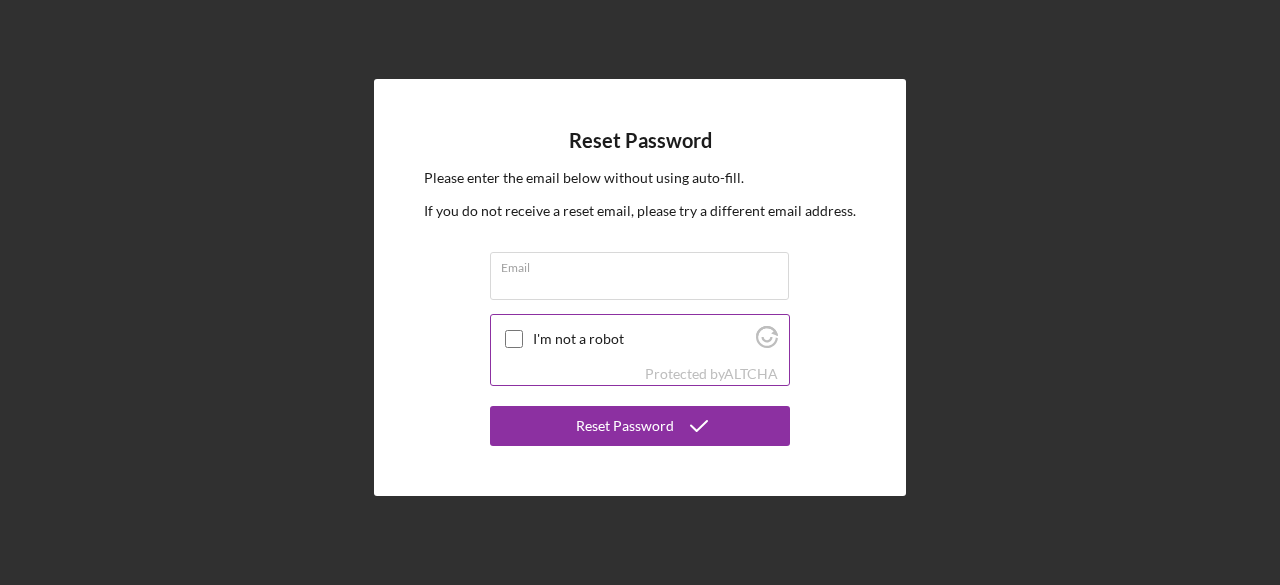 click at bounding box center [514, 339] 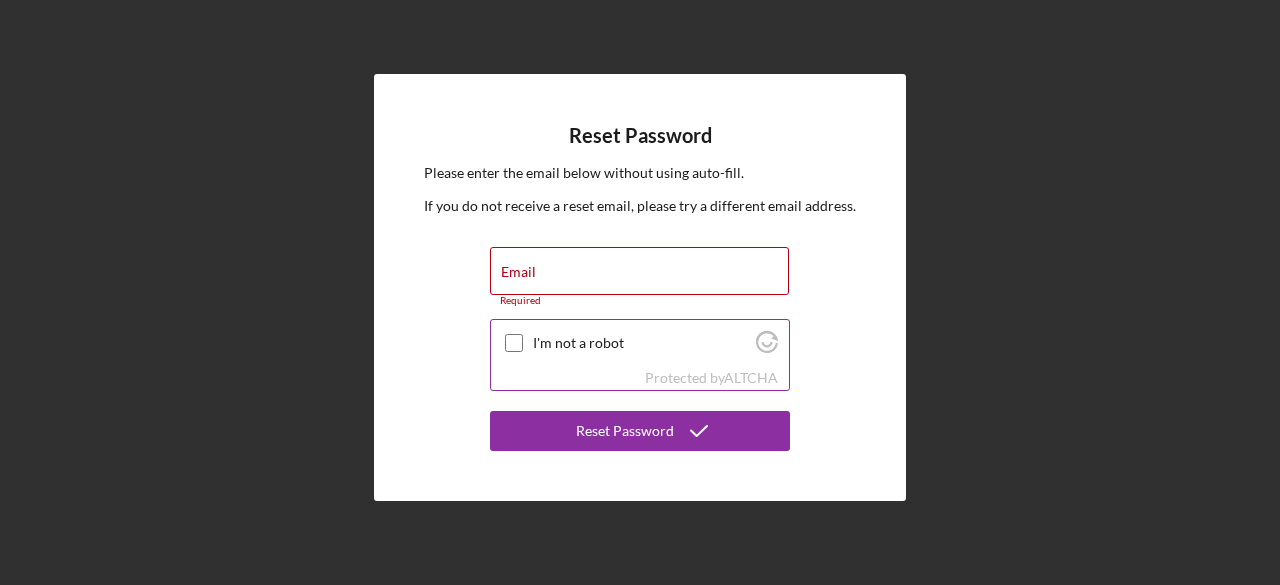 click on "I'm not a robot" at bounding box center [514, 343] 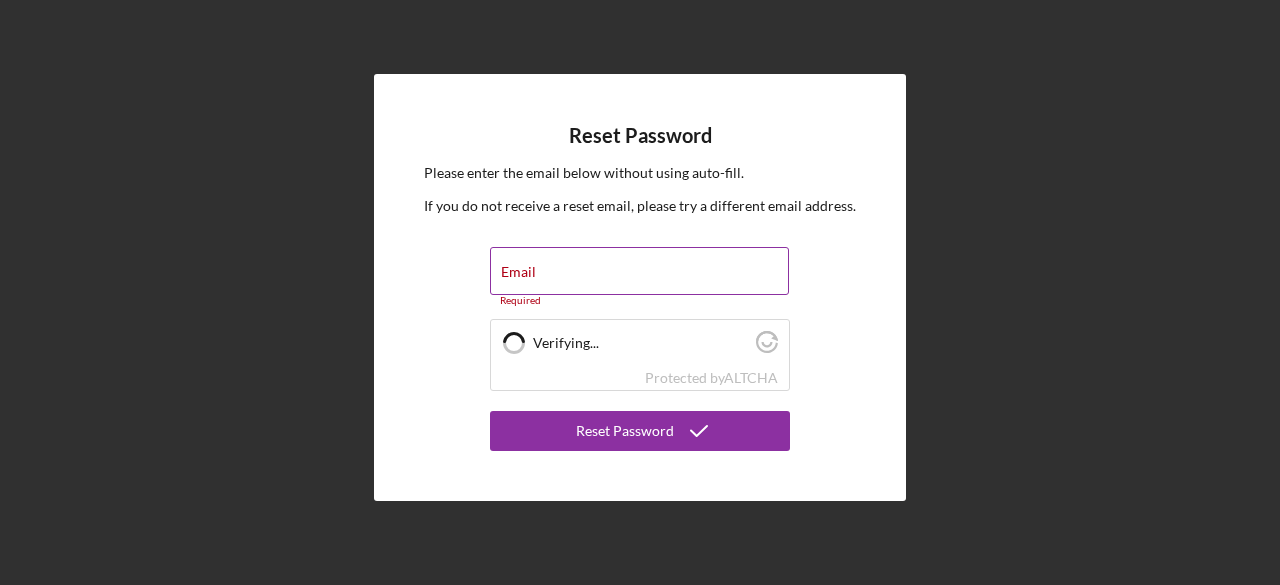 checkbox on "true" 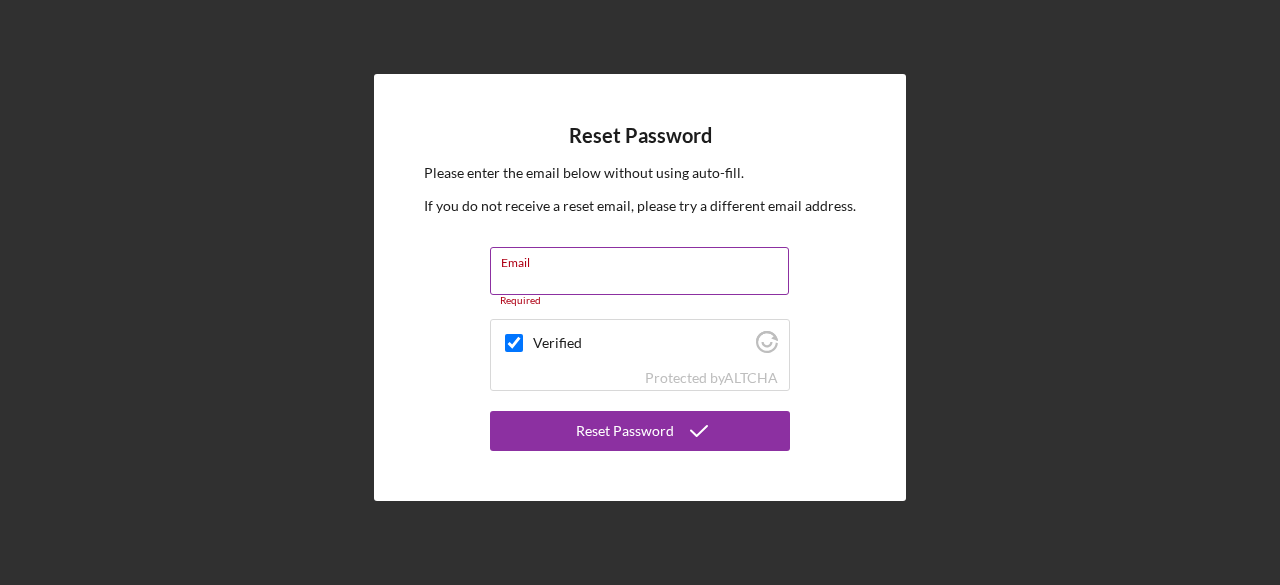 click on "Email Required" at bounding box center (640, 277) 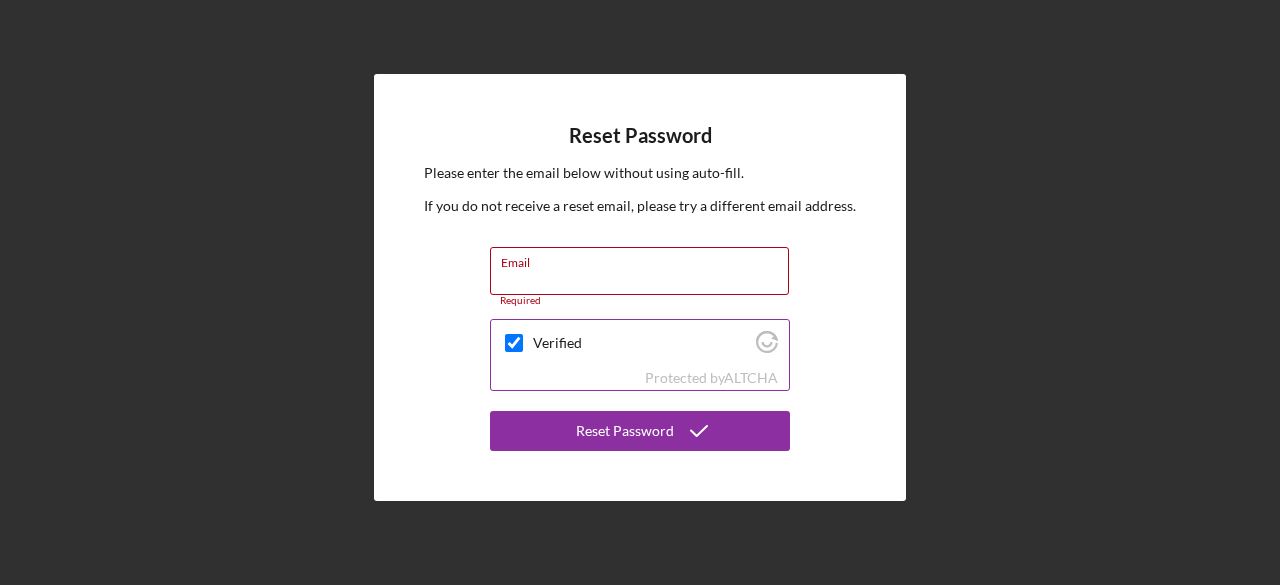 type on "[EMAIL]" 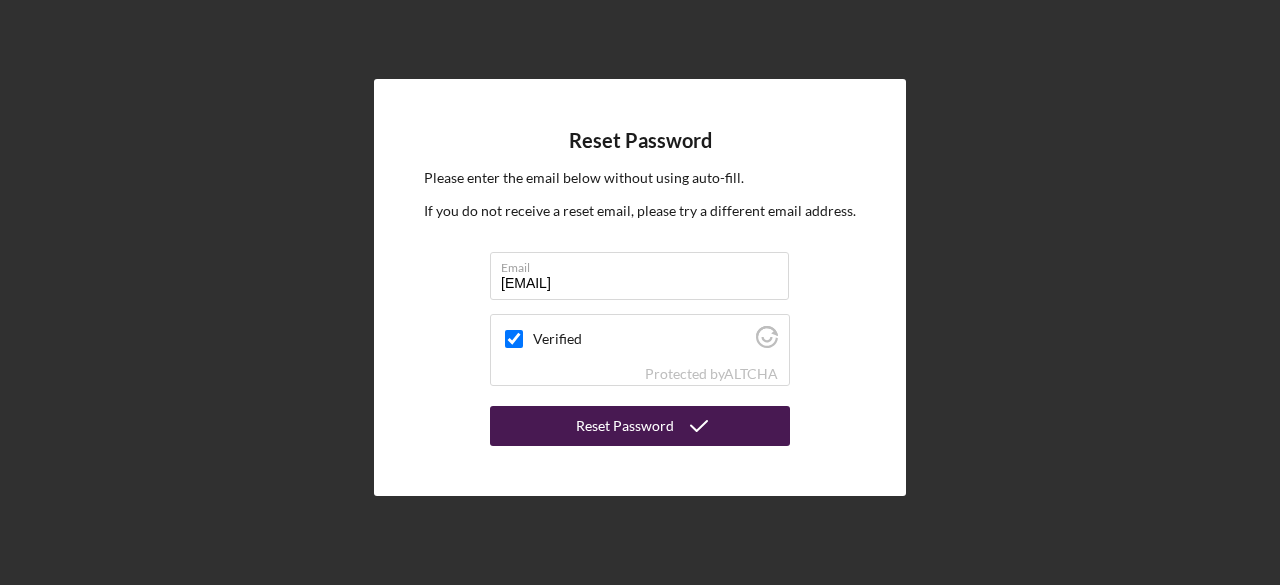 click on "Reset Password" at bounding box center [625, 426] 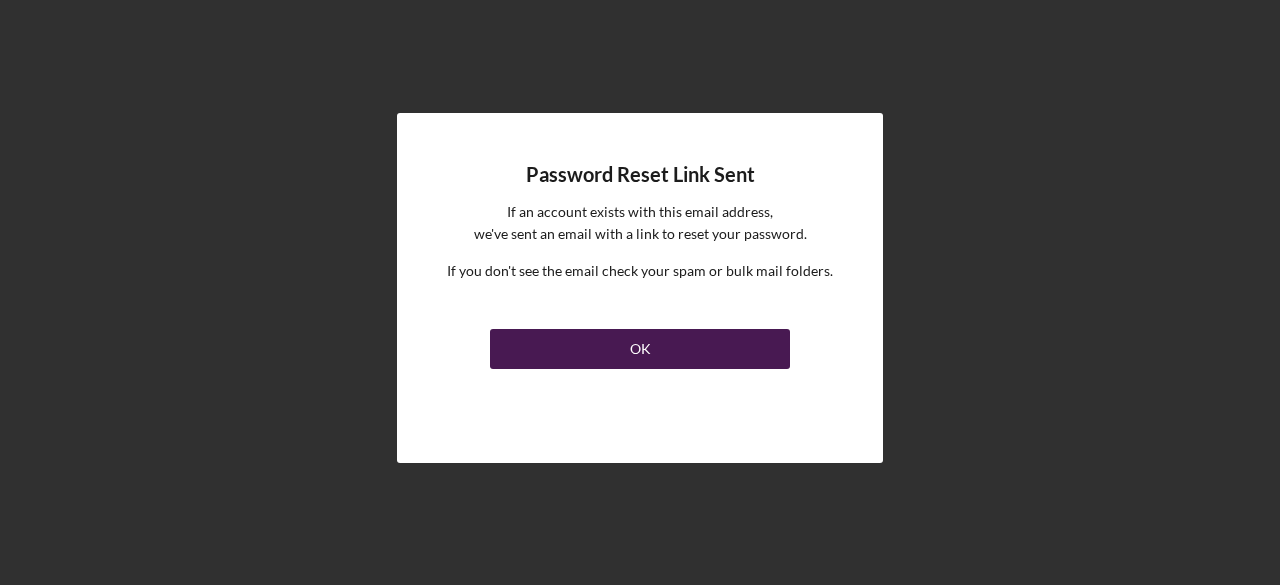 click on "OK" at bounding box center (640, 349) 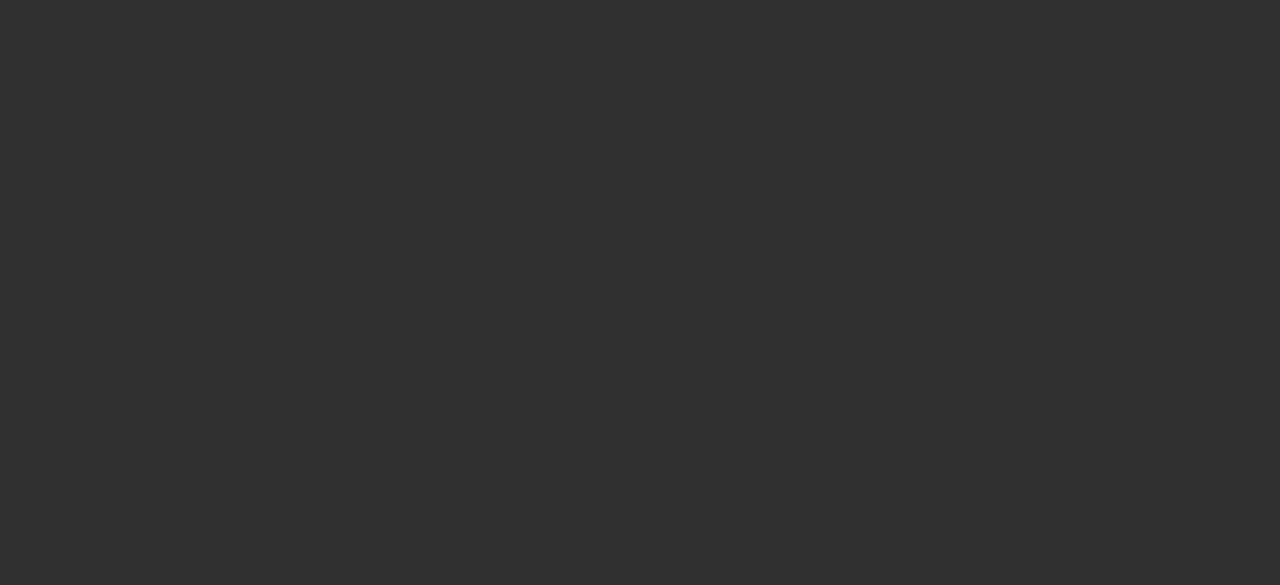 scroll, scrollTop: 0, scrollLeft: 0, axis: both 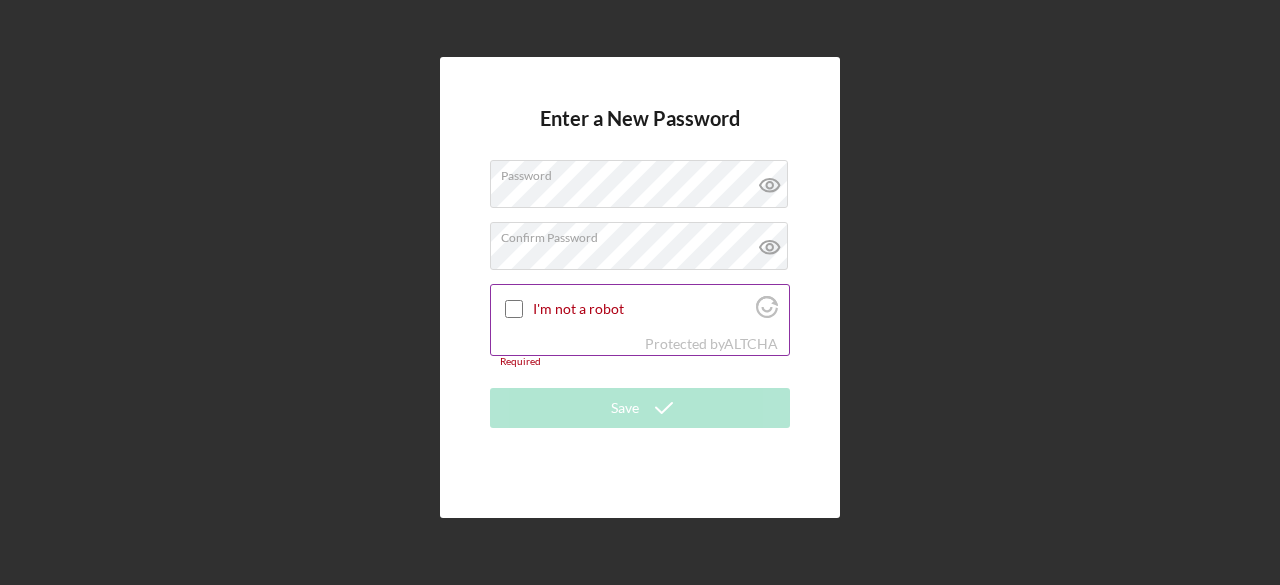click on "I'm not a robot" at bounding box center (514, 309) 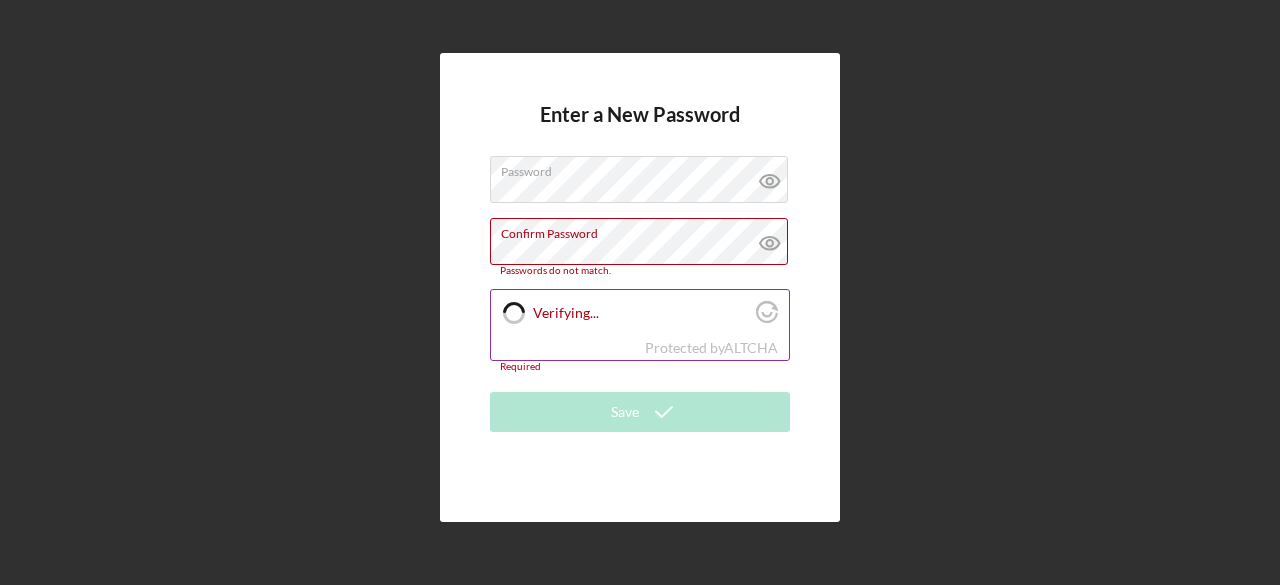 checkbox on "true" 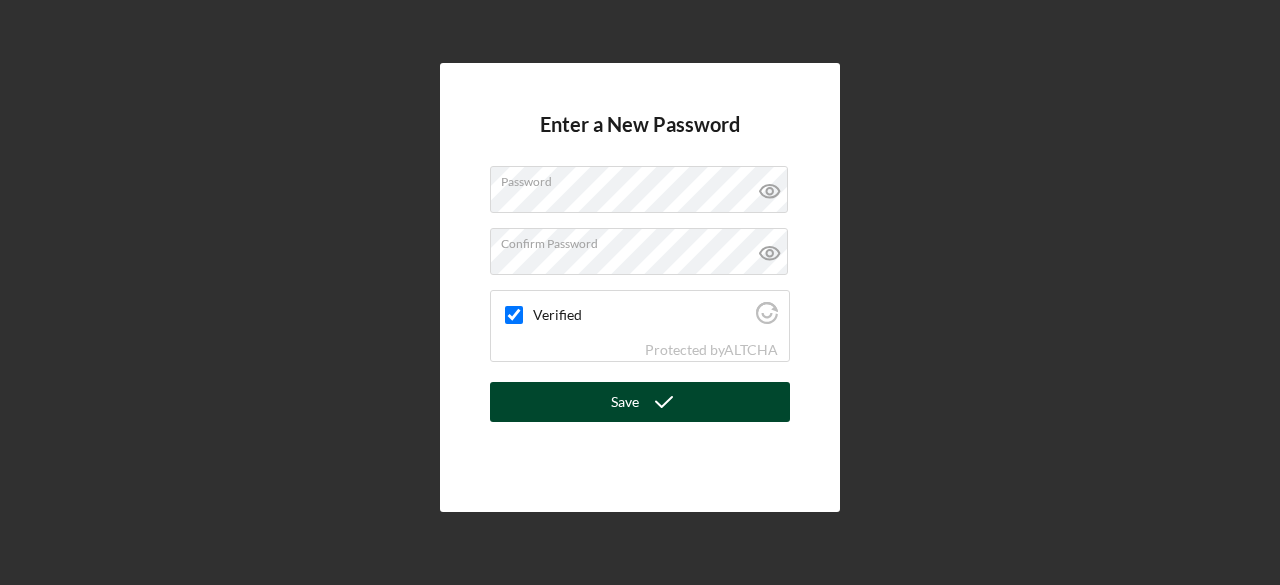 click on "Save" at bounding box center (625, 402) 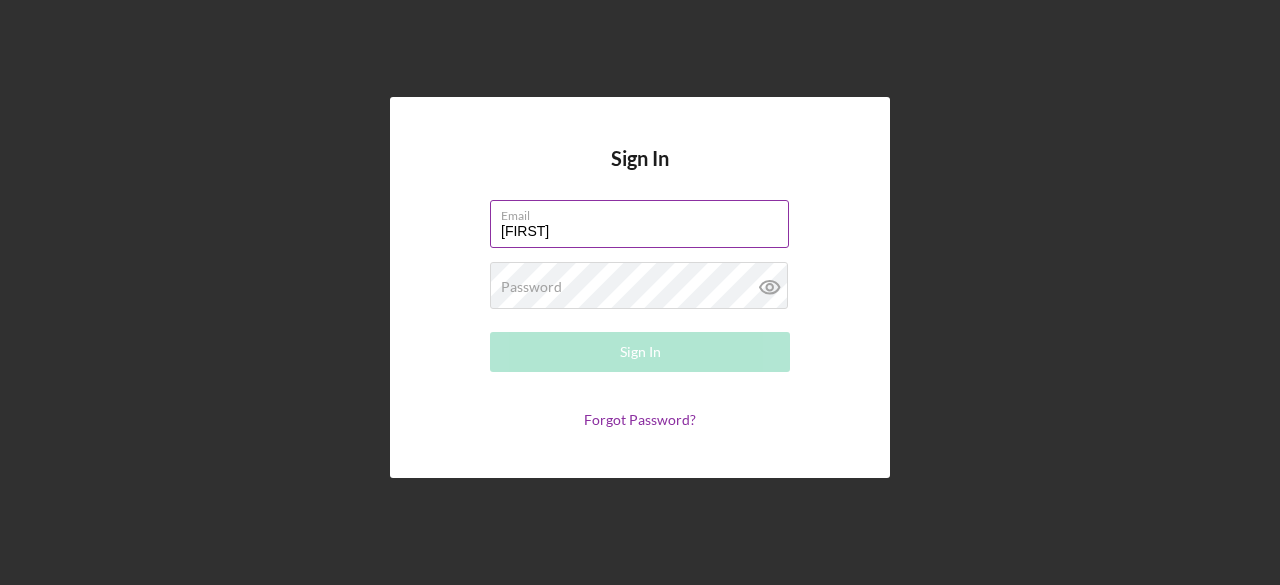 type on "[EMAIL]" 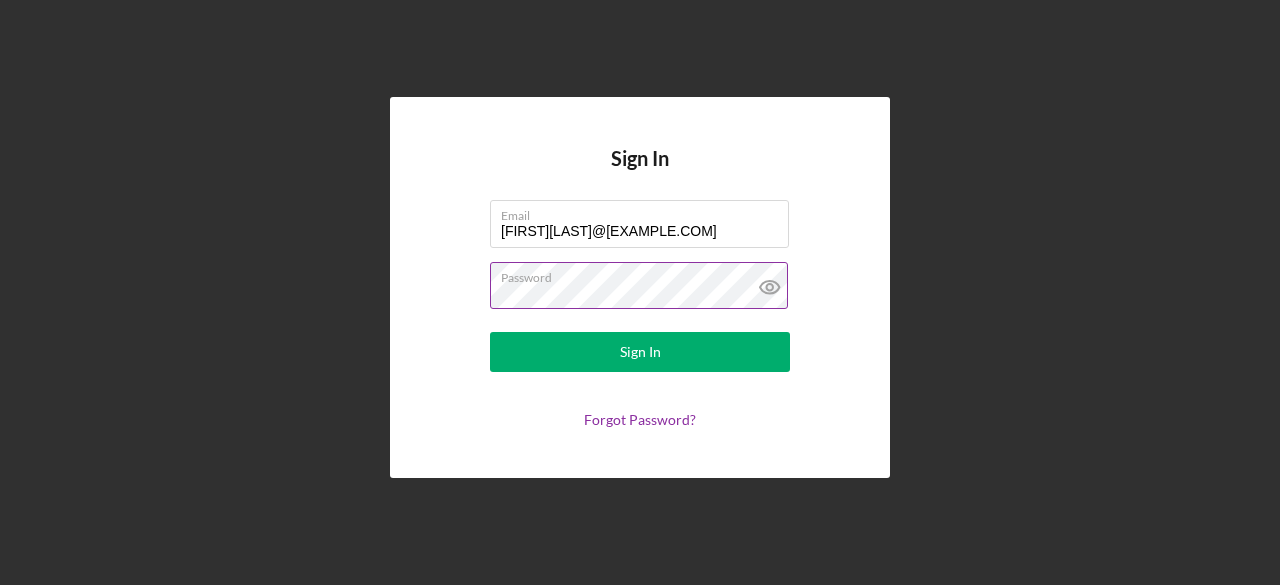 click 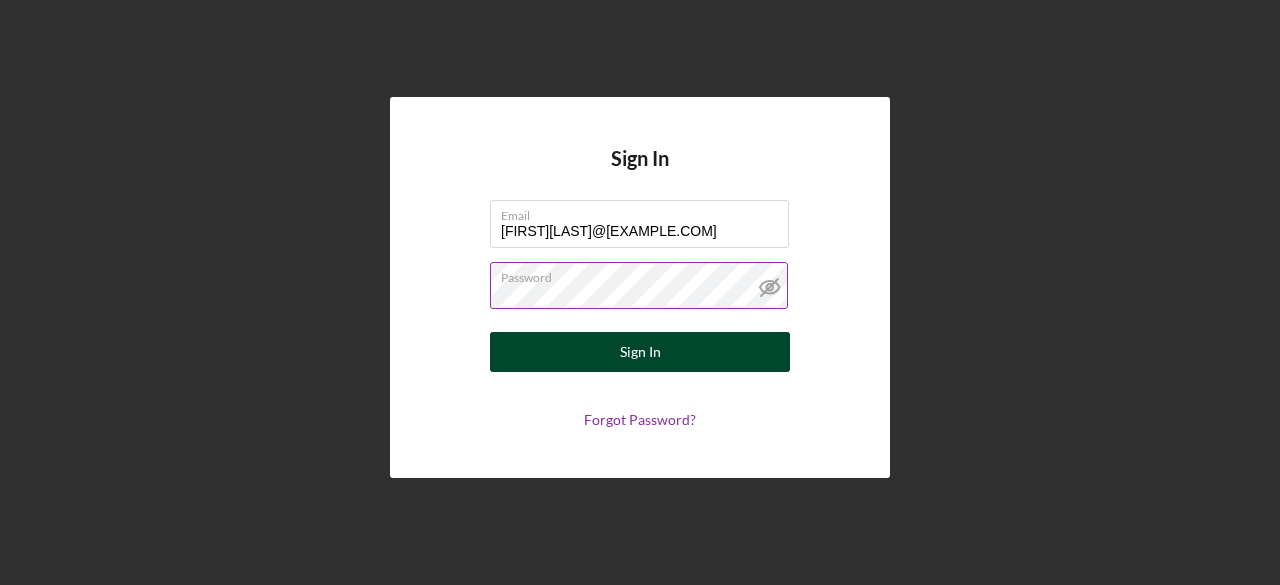 click on "Sign In" at bounding box center (640, 352) 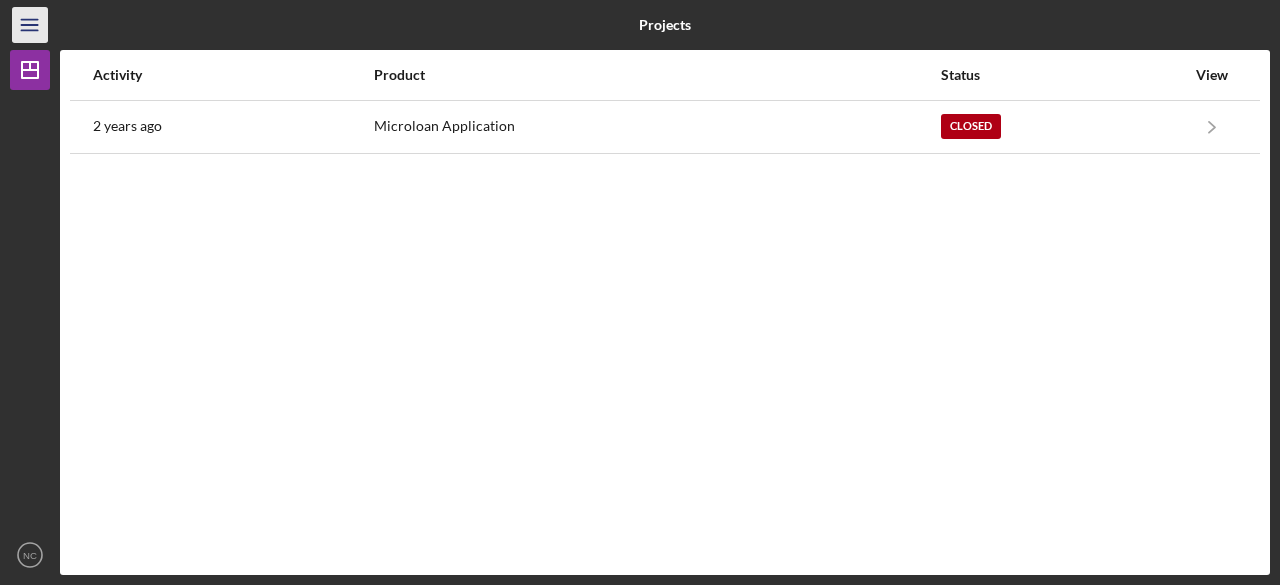 click 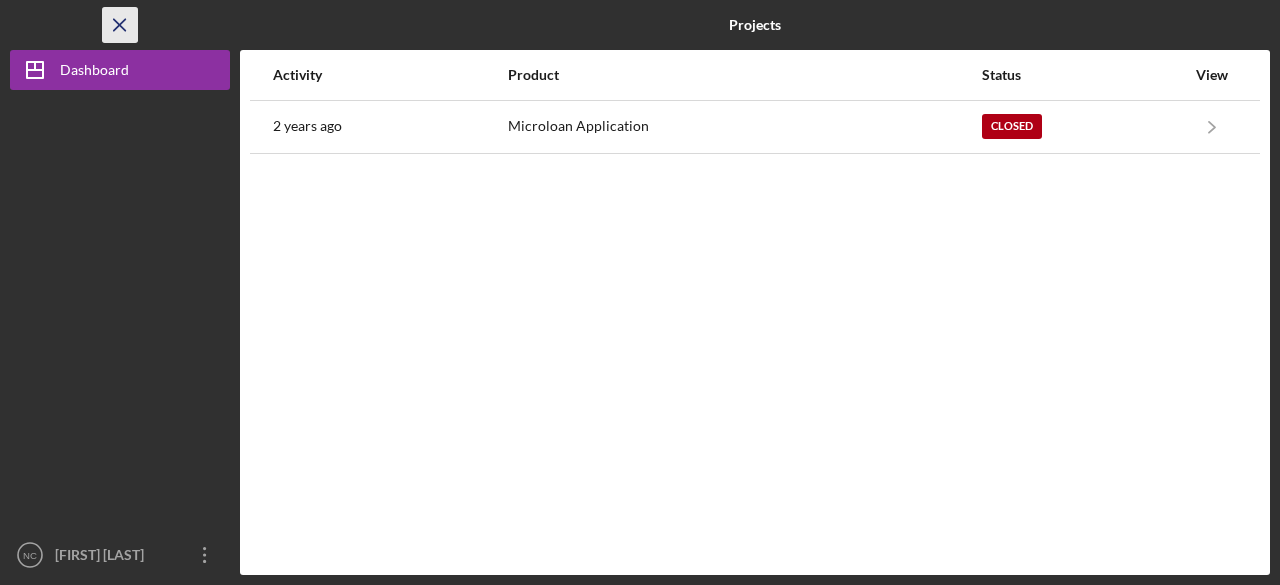 click on "Icon/Menu Close" 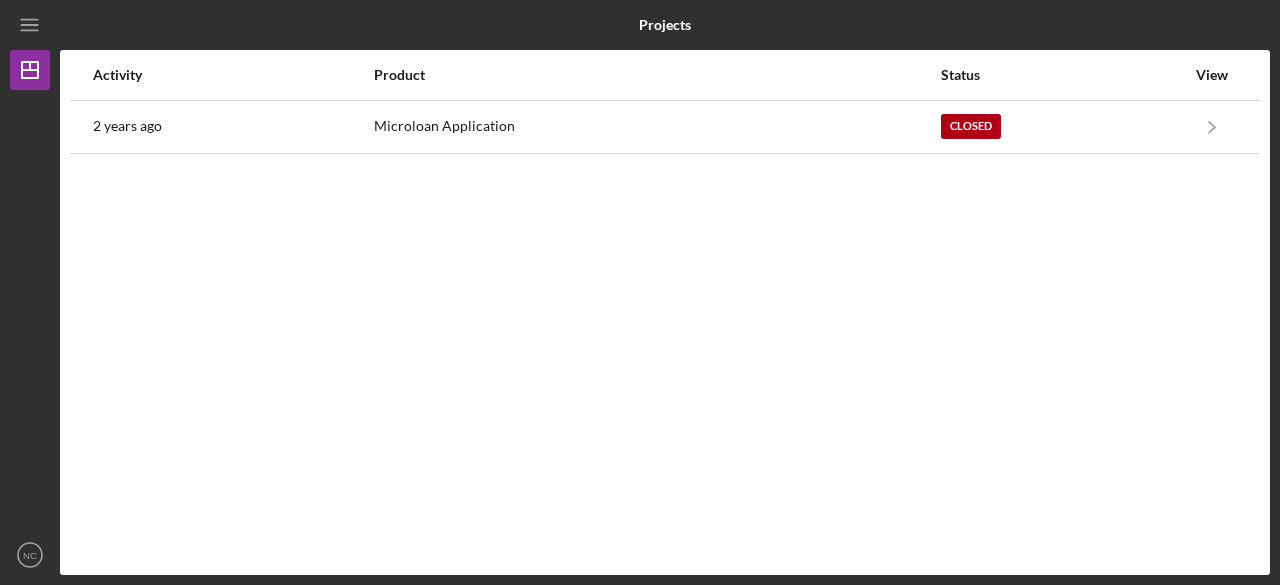 click at bounding box center (1068, 25) 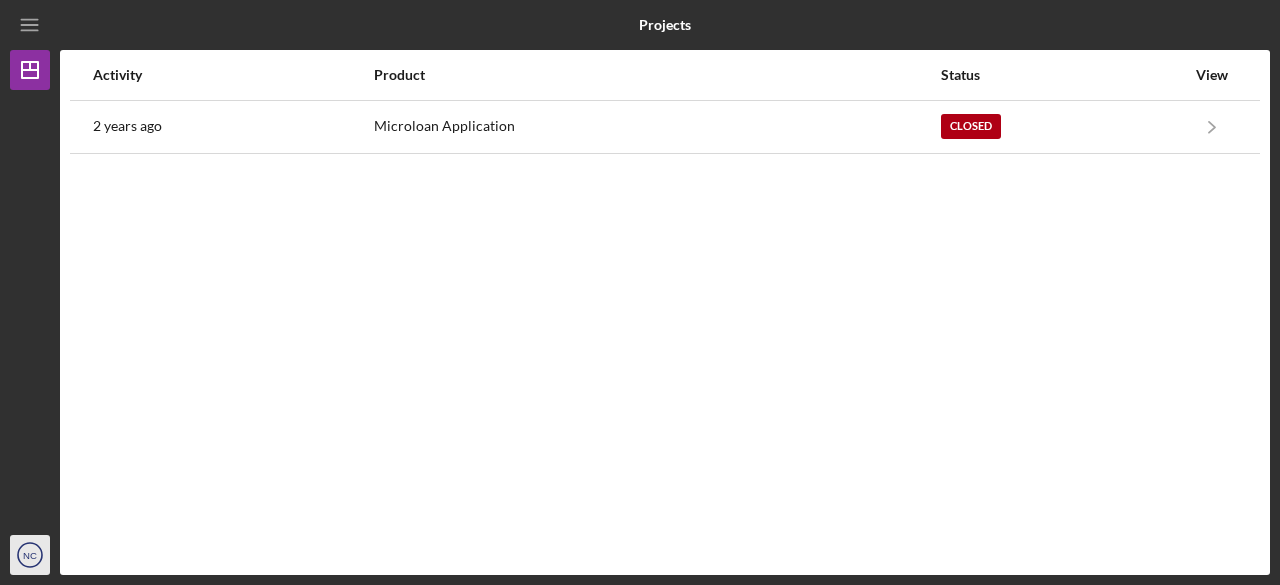click on "NC" 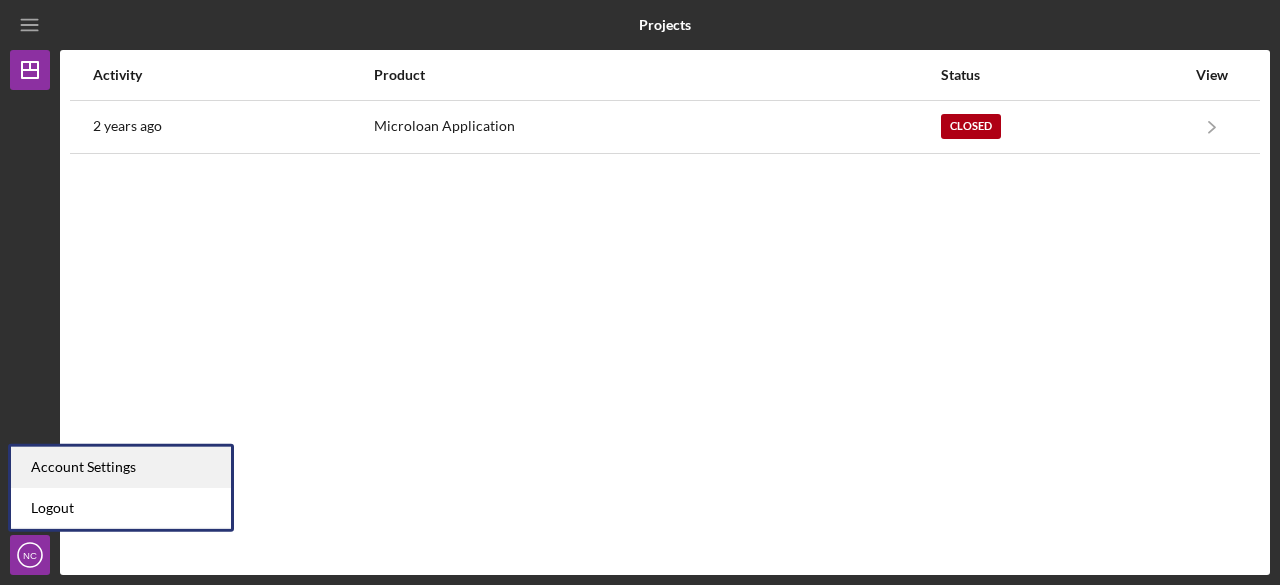 click on "Account Settings" at bounding box center (121, 467) 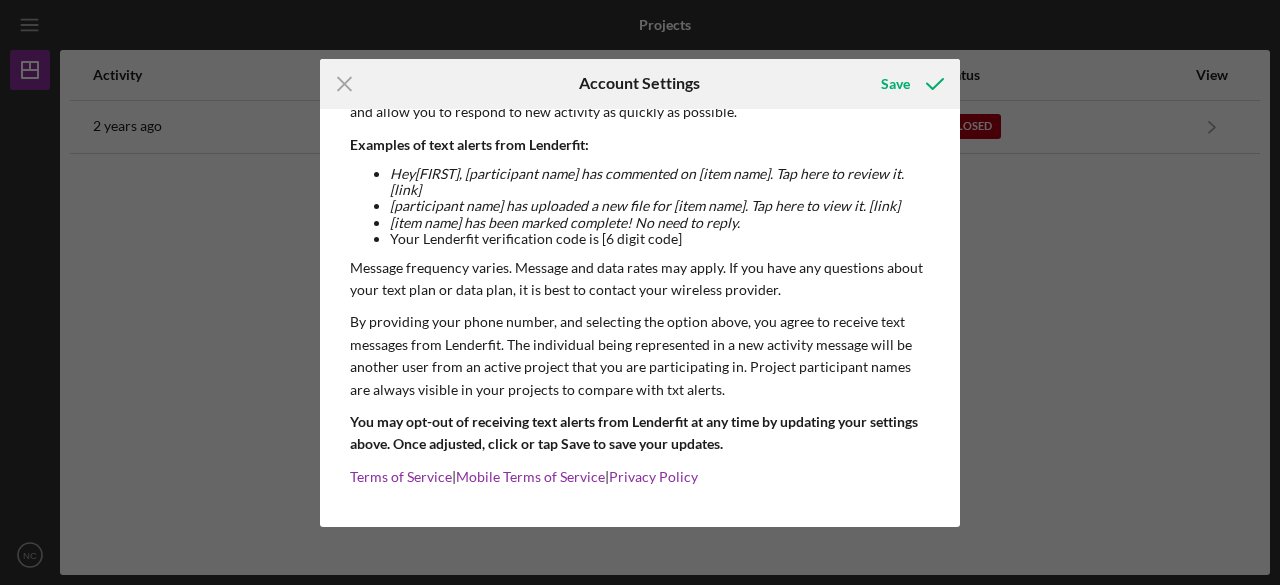 scroll, scrollTop: 0, scrollLeft: 0, axis: both 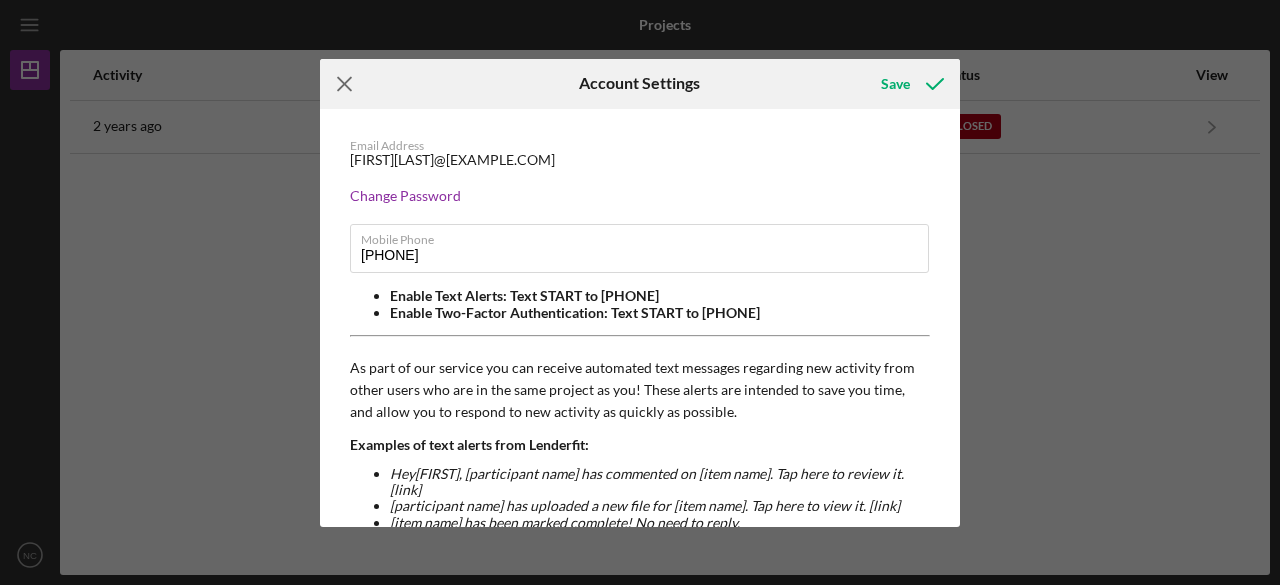 click 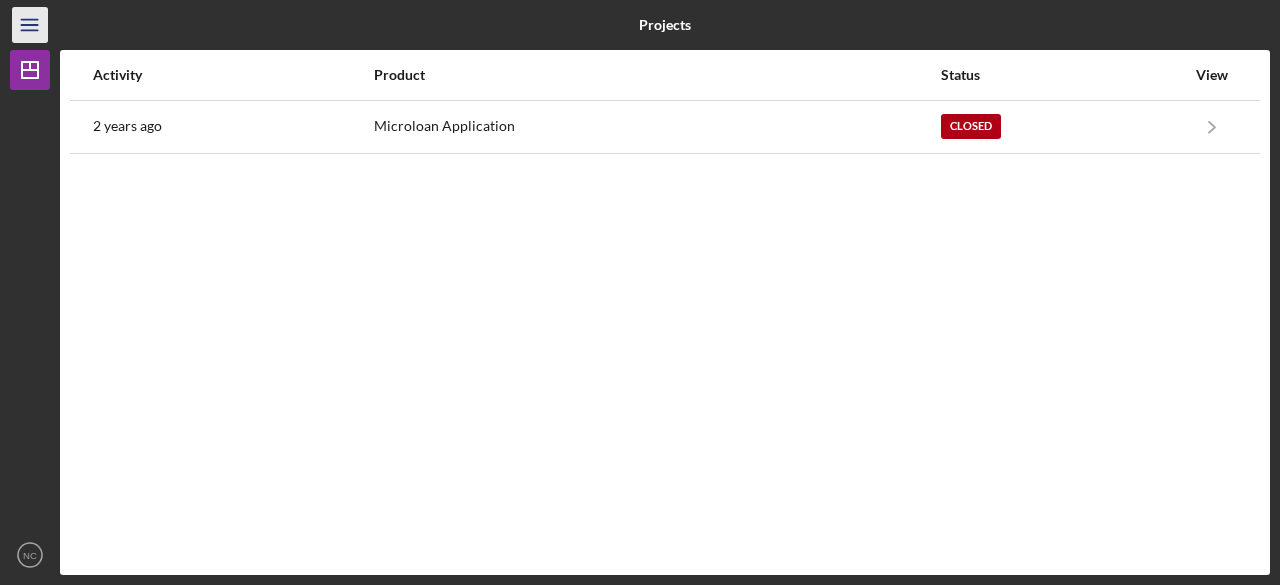 click on "Icon/Menu" 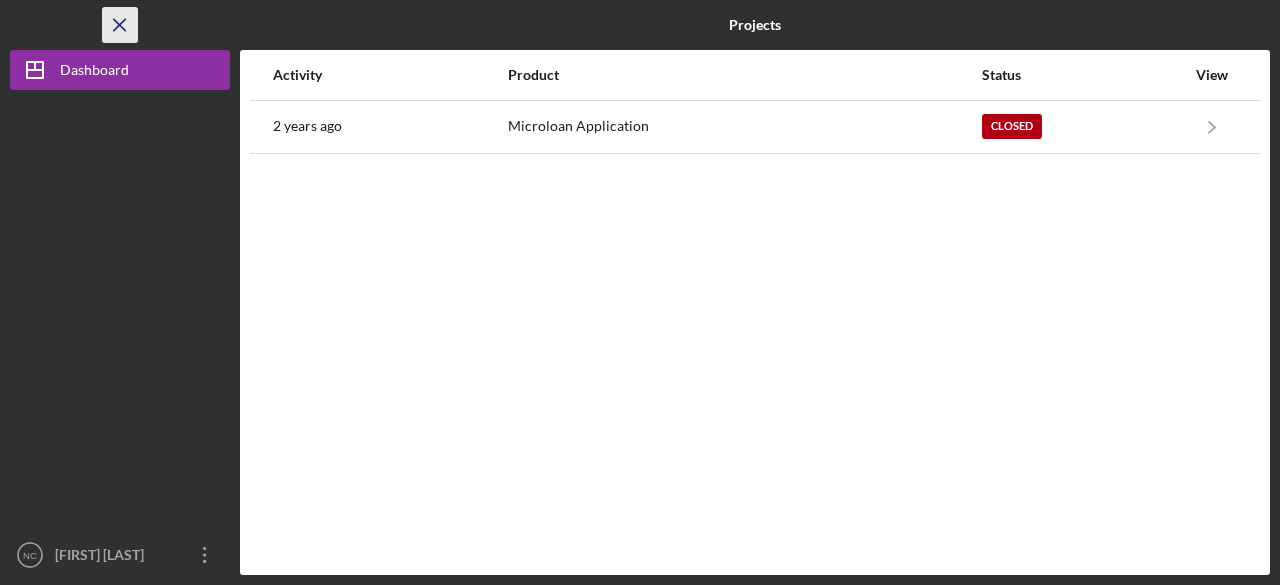 click on "Icon/Menu Close" 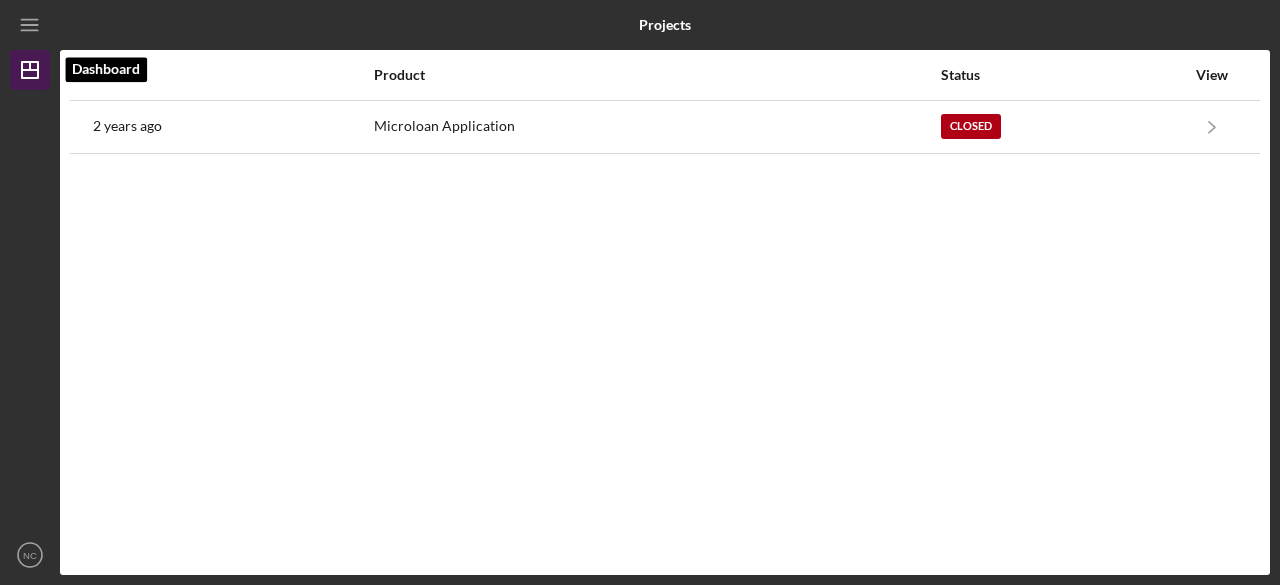 click on "Icon/Dashboard" 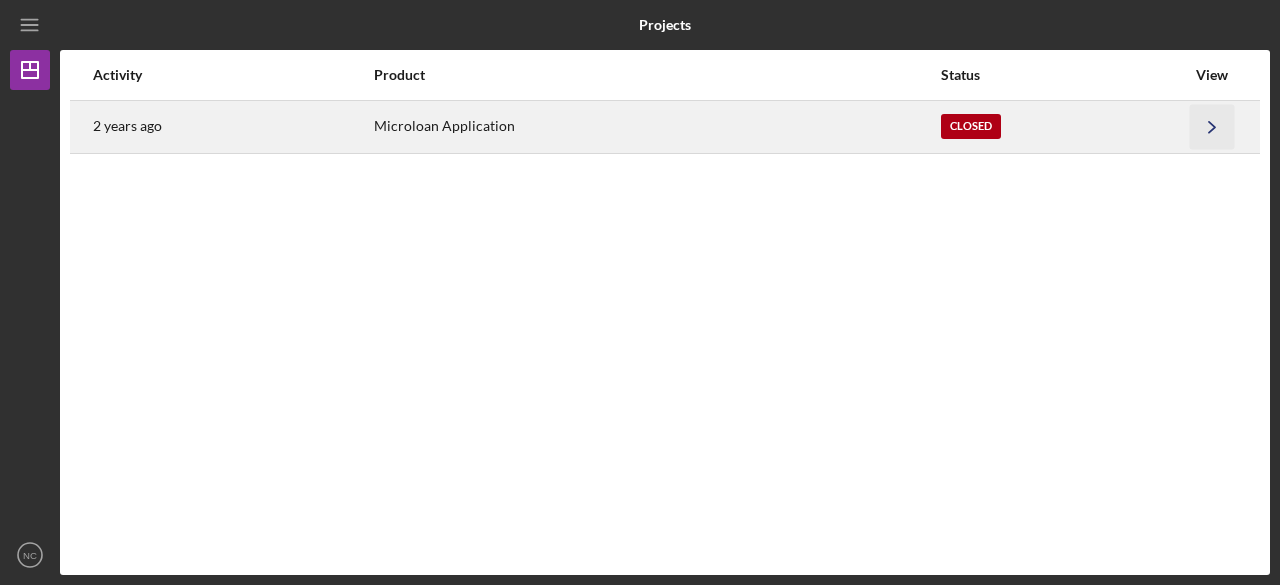 click 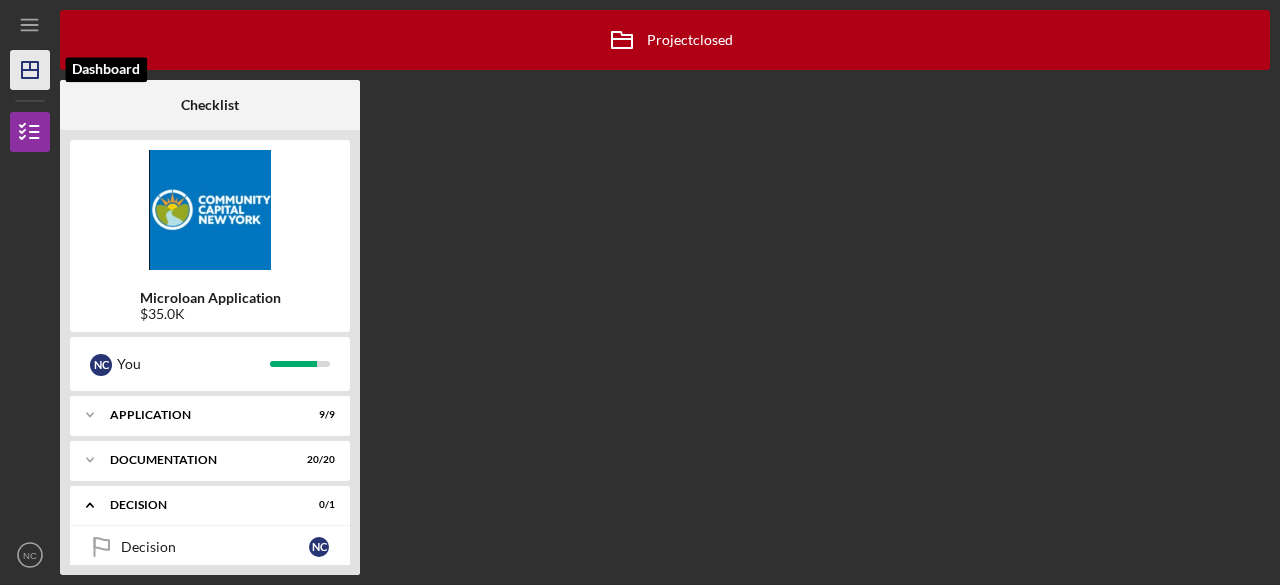 click 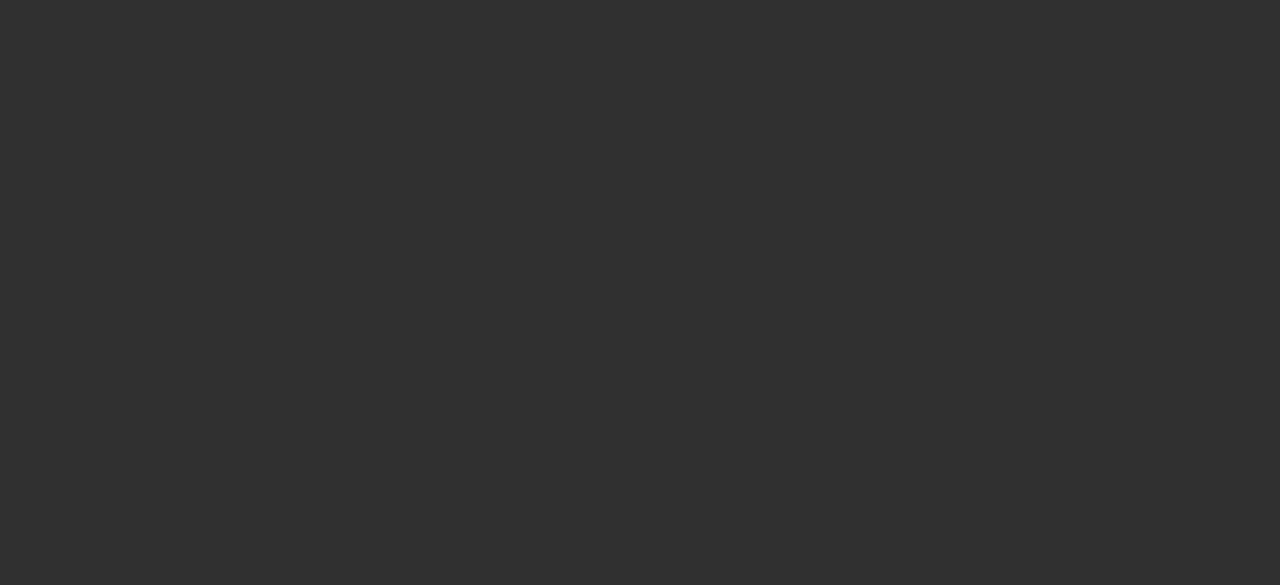 scroll, scrollTop: 0, scrollLeft: 0, axis: both 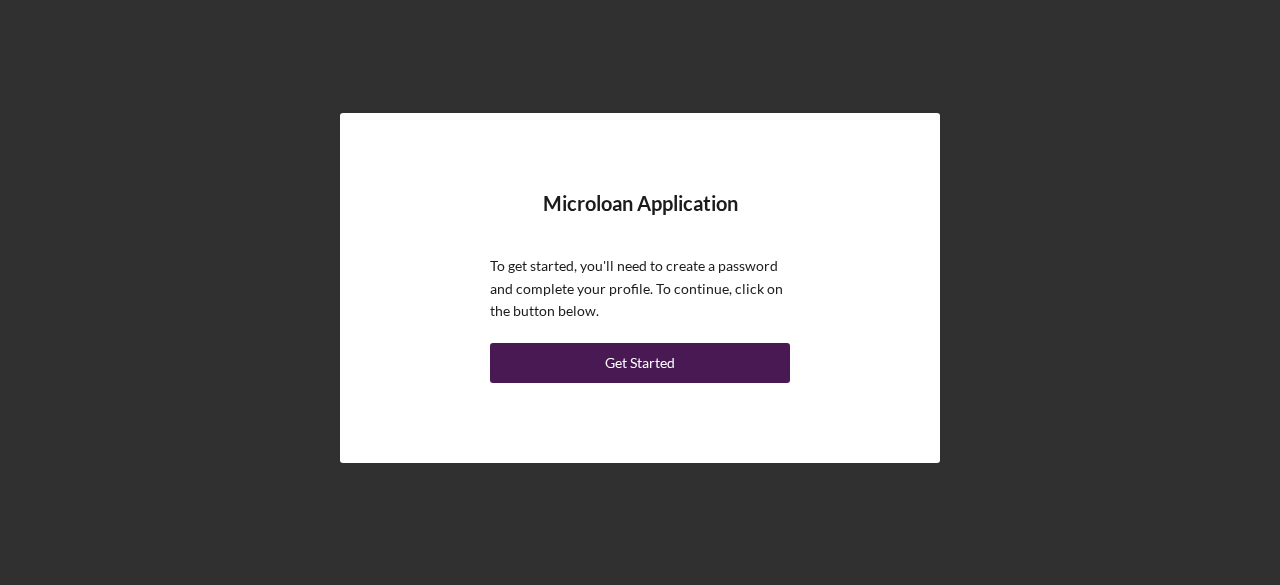 click on "Get Started" at bounding box center [640, 363] 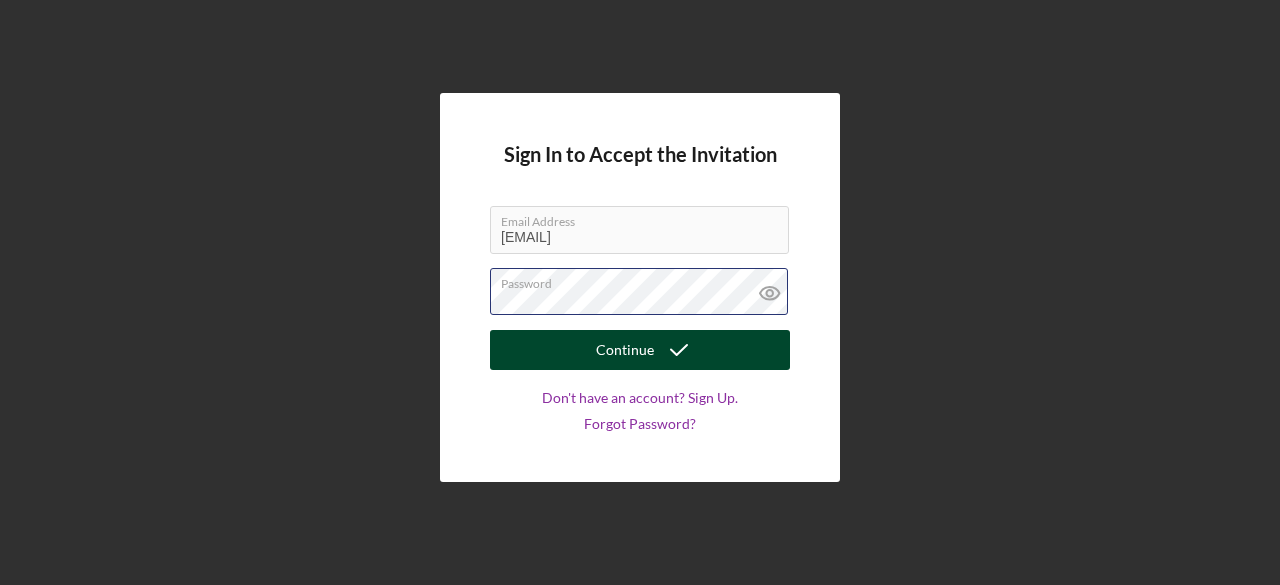 click on "Password" at bounding box center [640, 293] 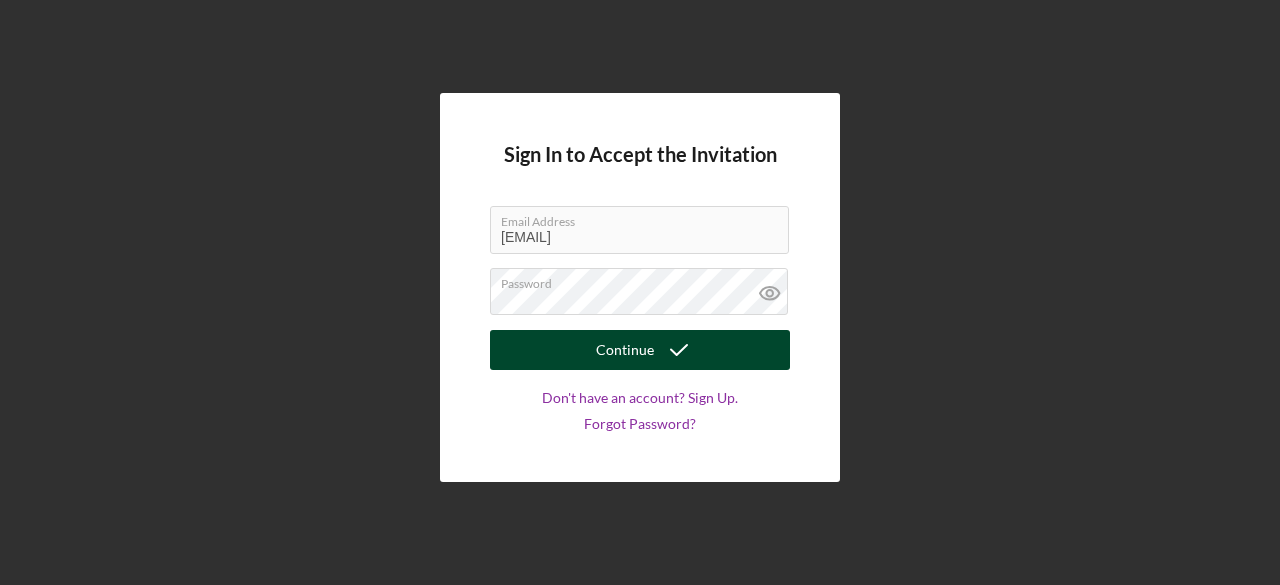 click on "Continue" at bounding box center [625, 350] 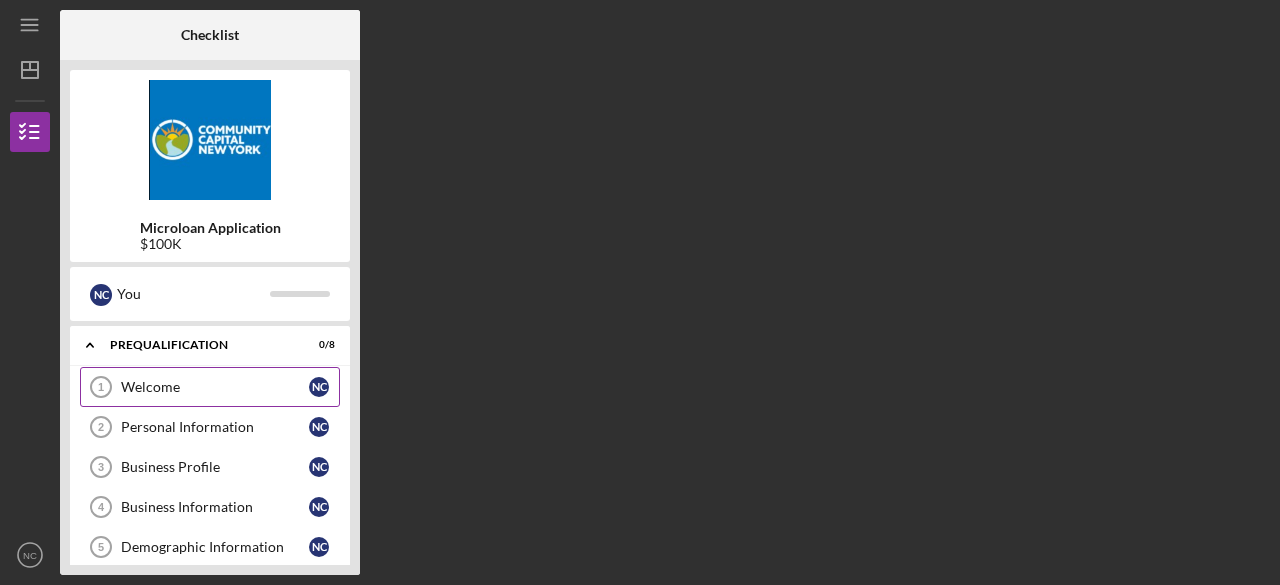 click on "Welcome" at bounding box center (215, 387) 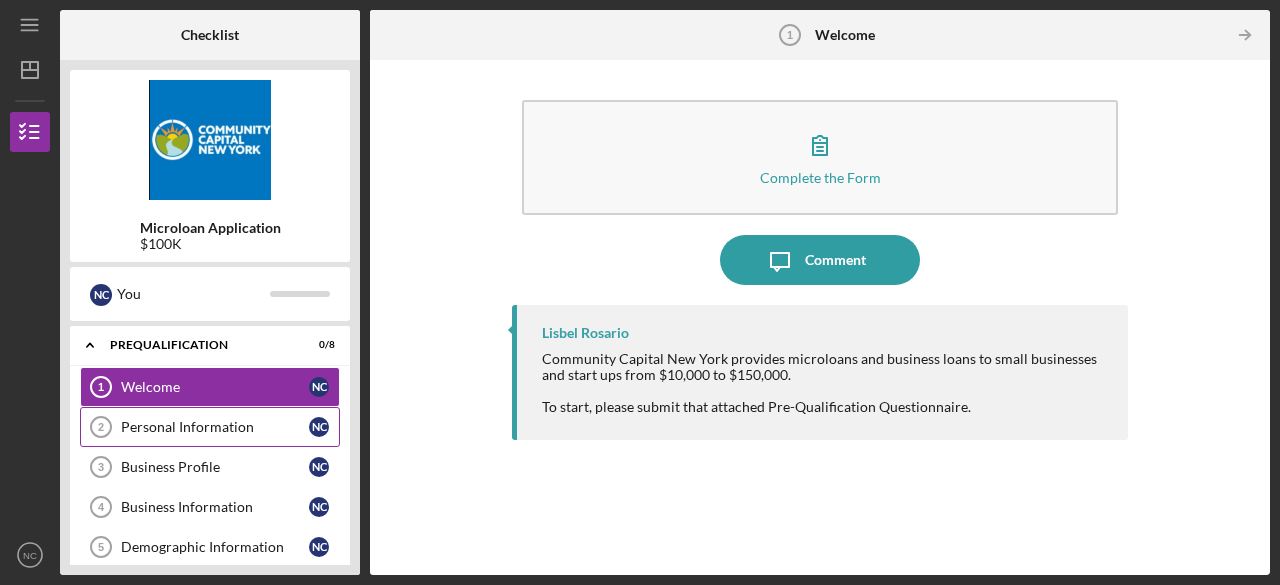 click on "Personal Information" at bounding box center [215, 427] 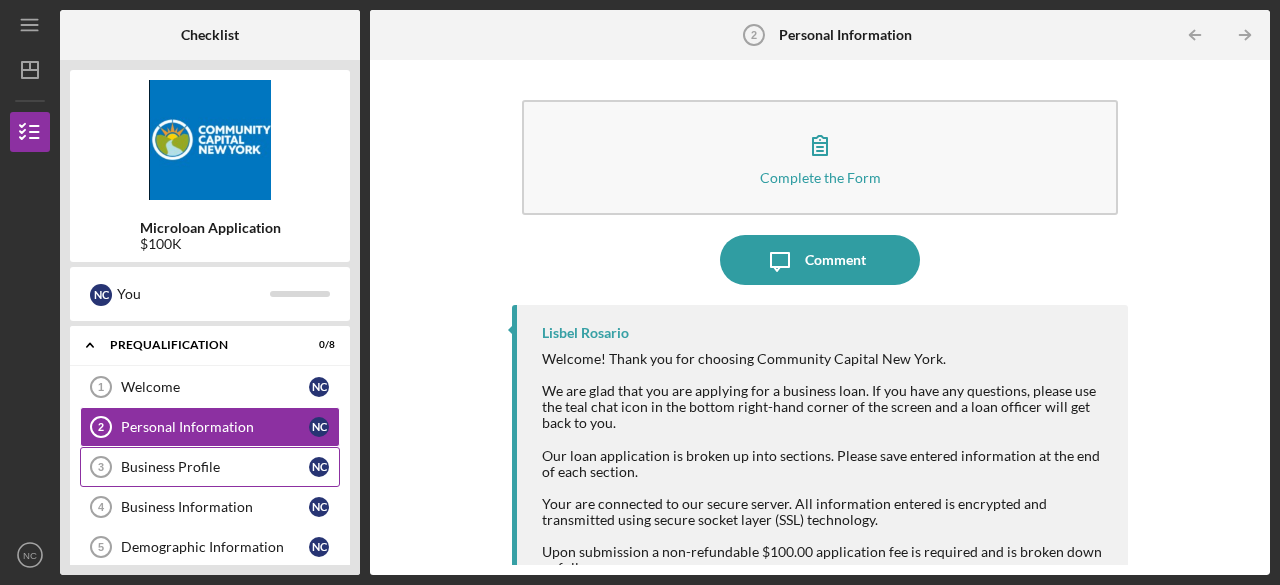 click on "Business Profile 3 Business Profile N C" at bounding box center (210, 467) 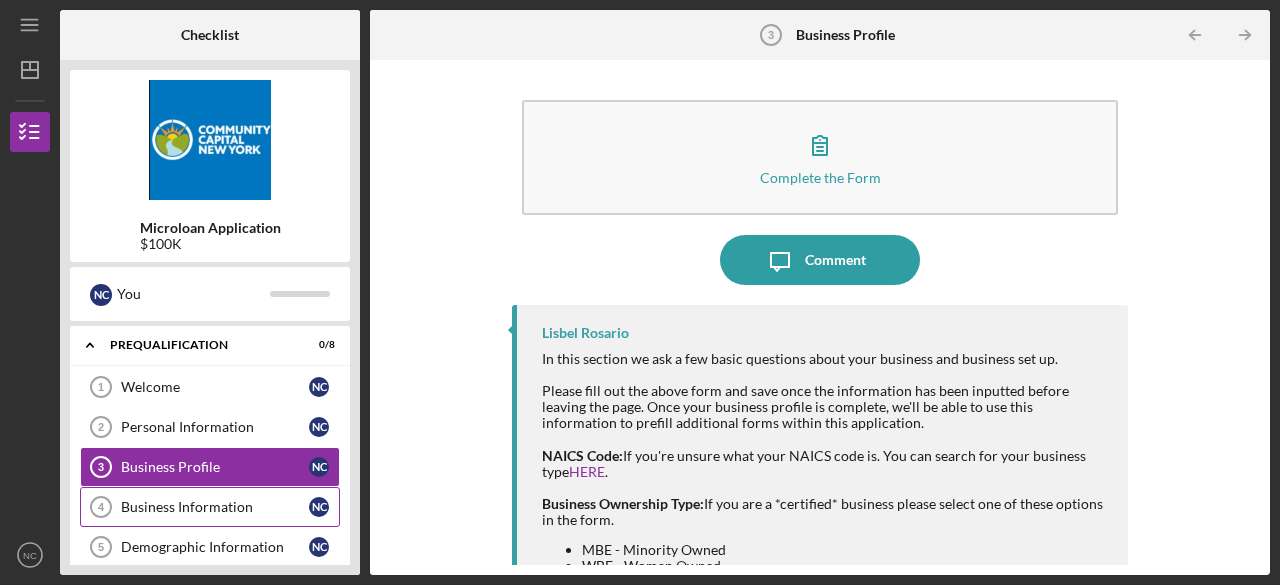 click on "Business Information" at bounding box center (215, 507) 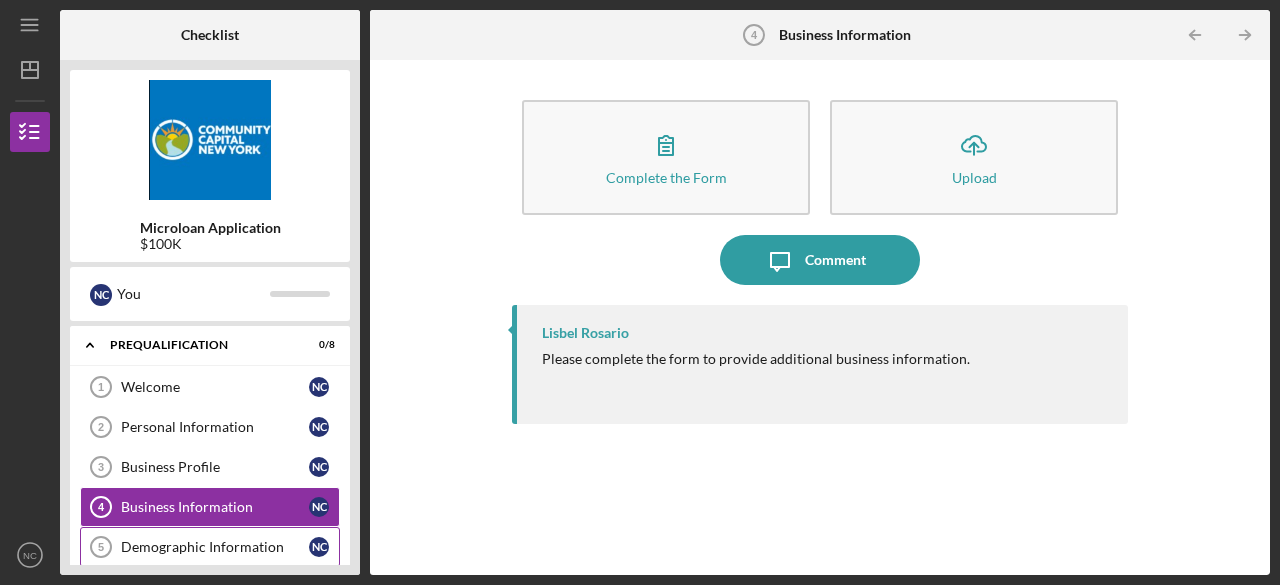 click on "Demographic Information" at bounding box center [215, 547] 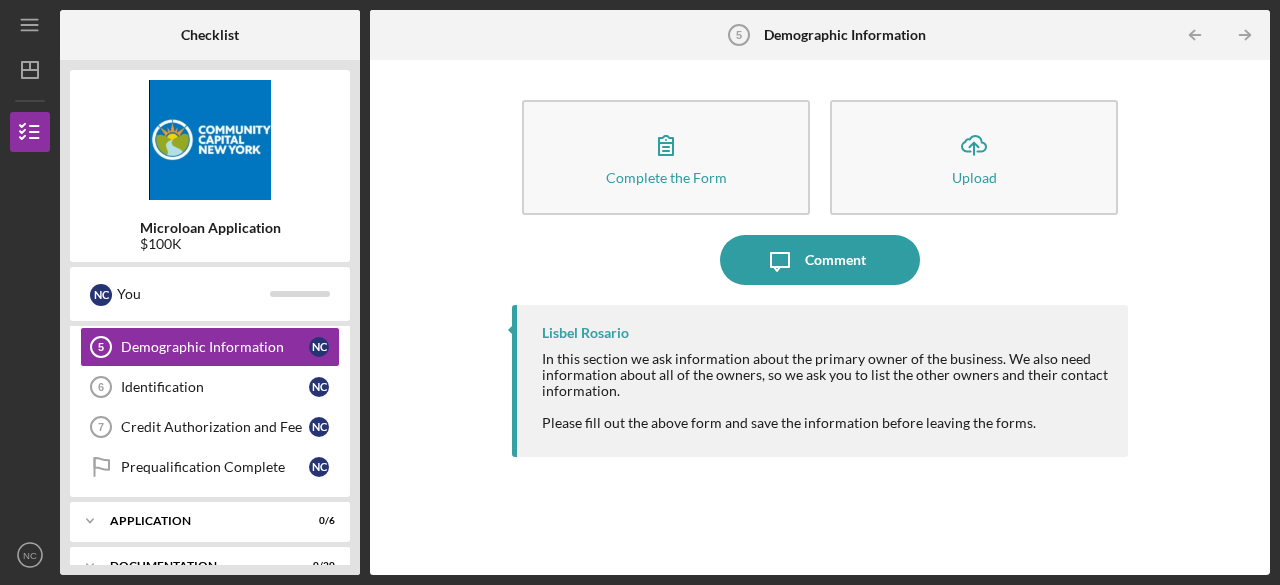 scroll, scrollTop: 240, scrollLeft: 0, axis: vertical 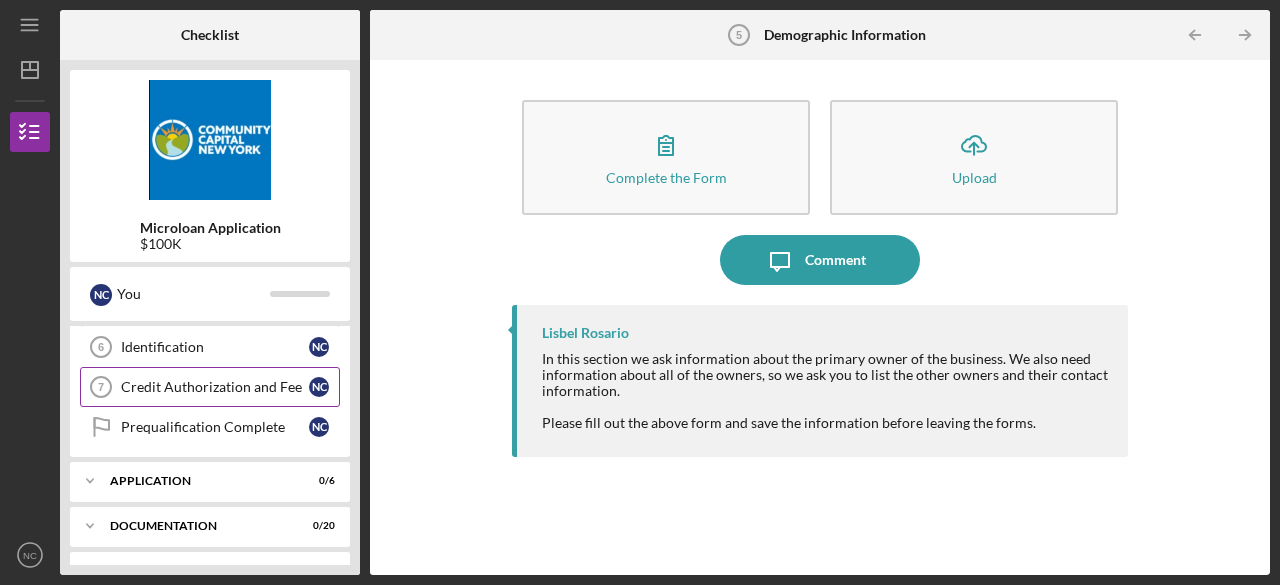 click on "Credit Authorization and Fee" at bounding box center [215, 387] 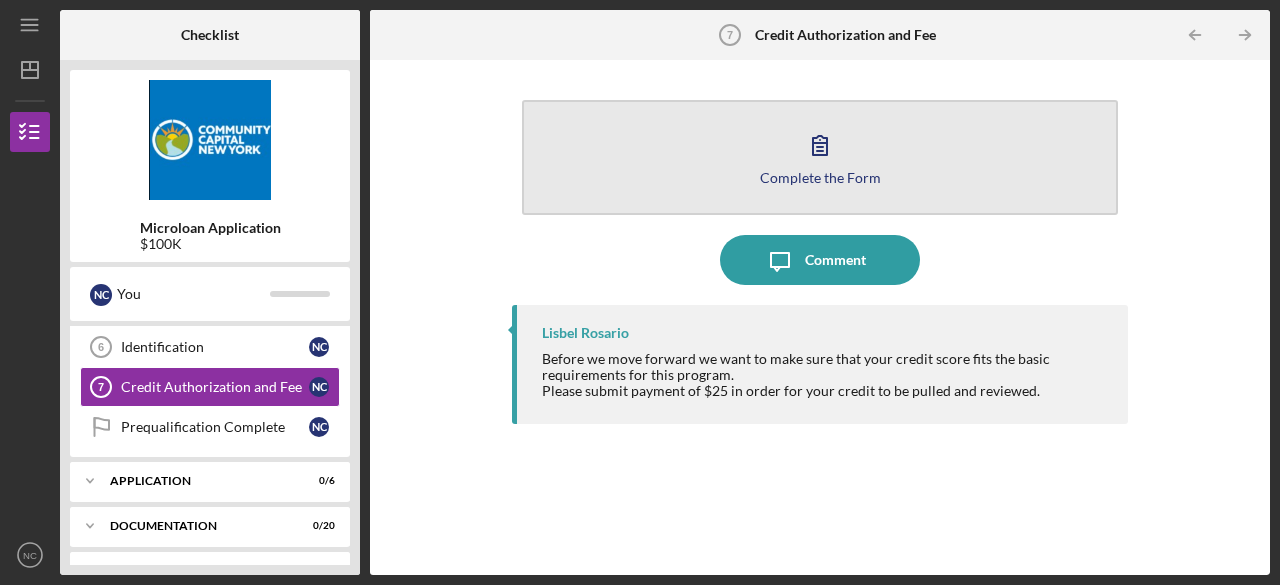 click 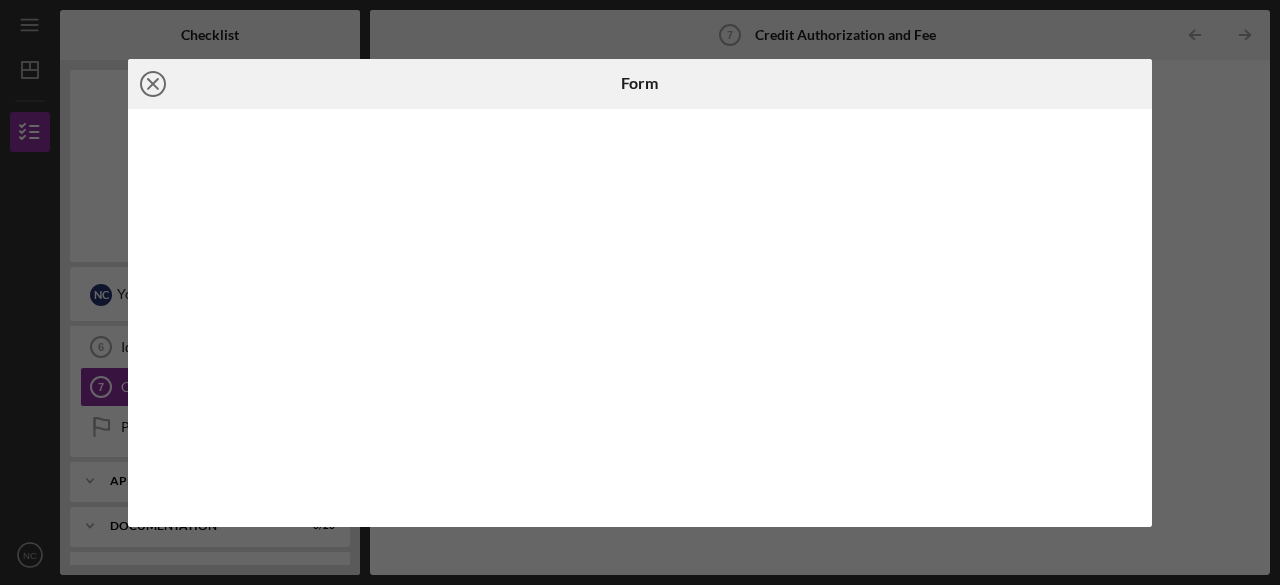 click on "Icon/Close" 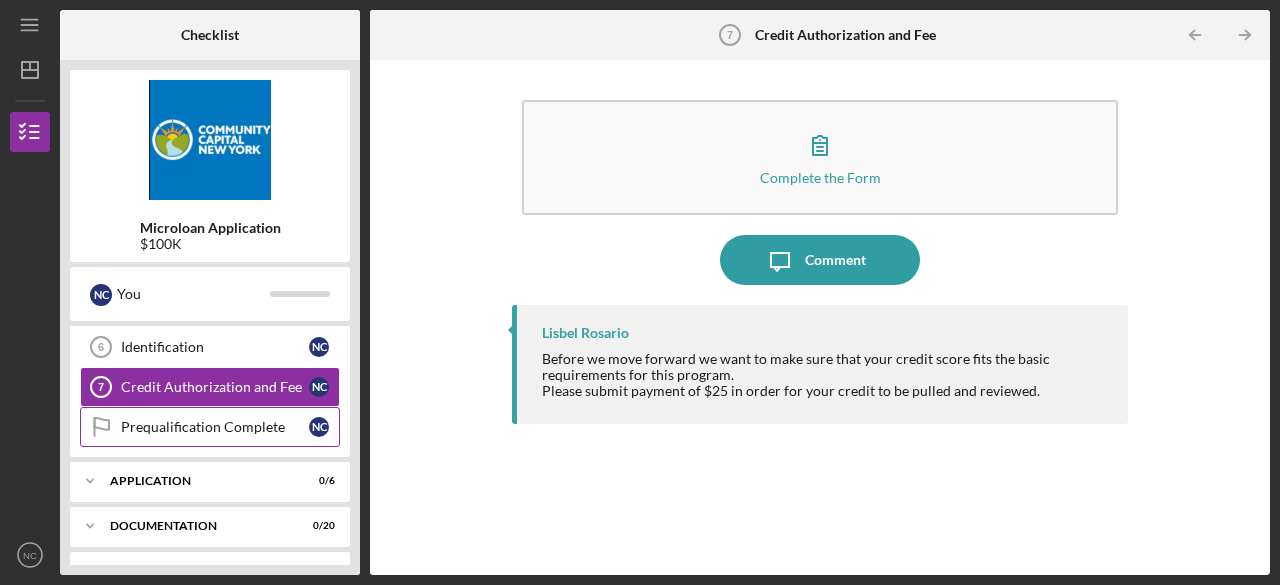 click on "Prequalification Complete" at bounding box center [215, 427] 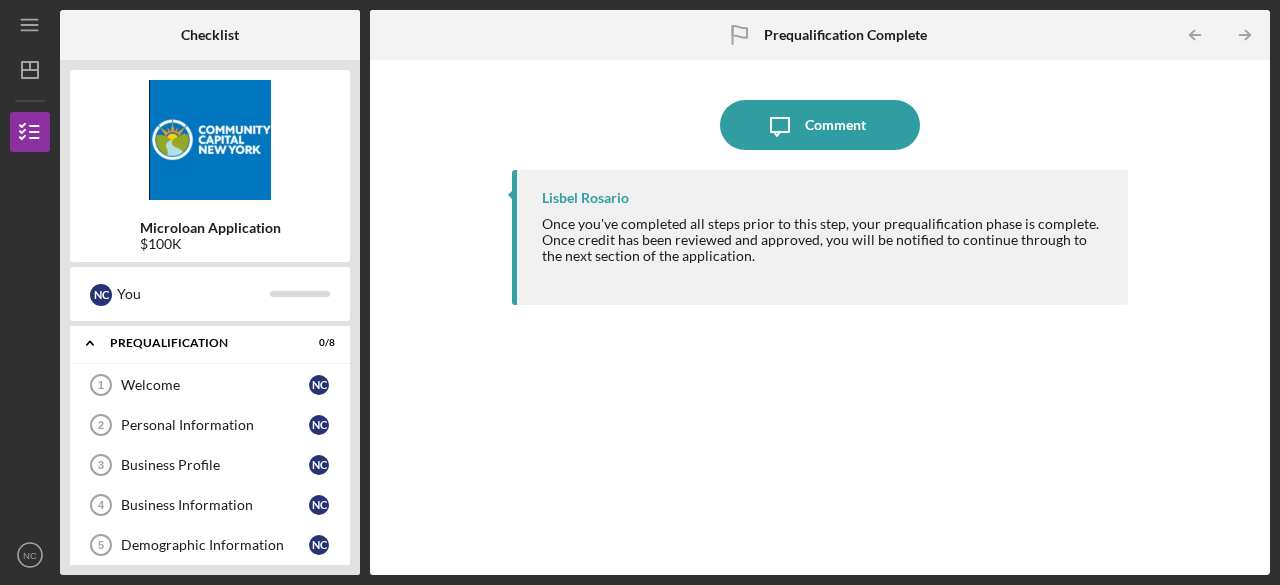 scroll, scrollTop: 0, scrollLeft: 0, axis: both 